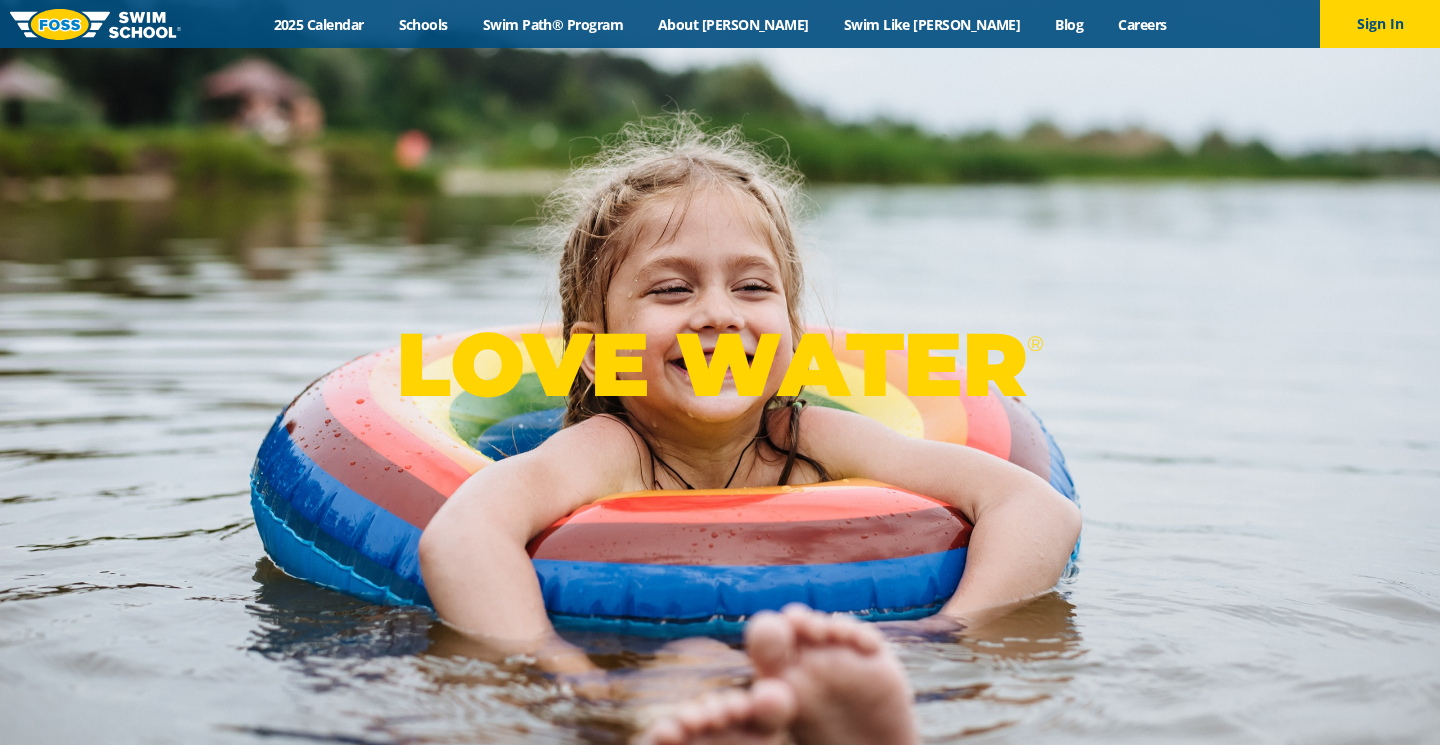 scroll, scrollTop: 0, scrollLeft: 0, axis: both 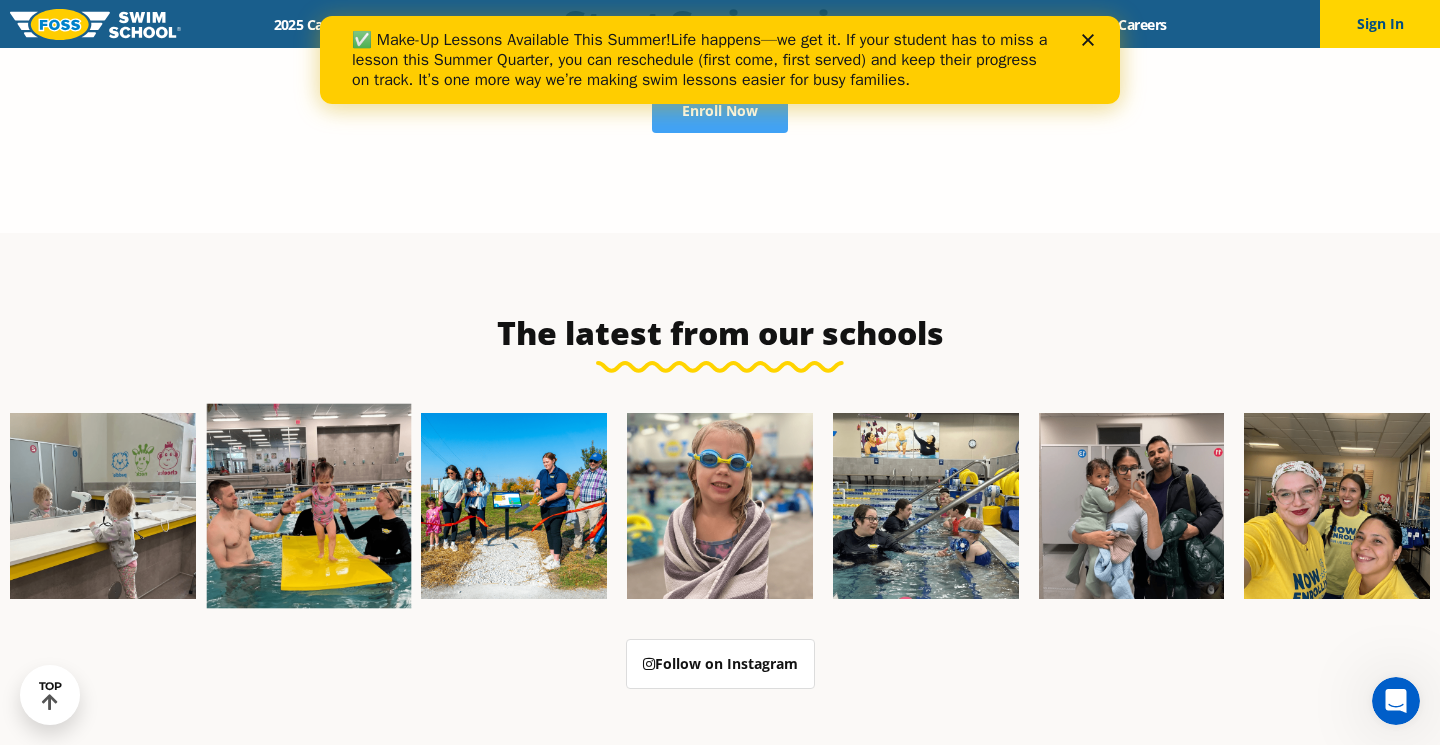 click at bounding box center [308, 506] 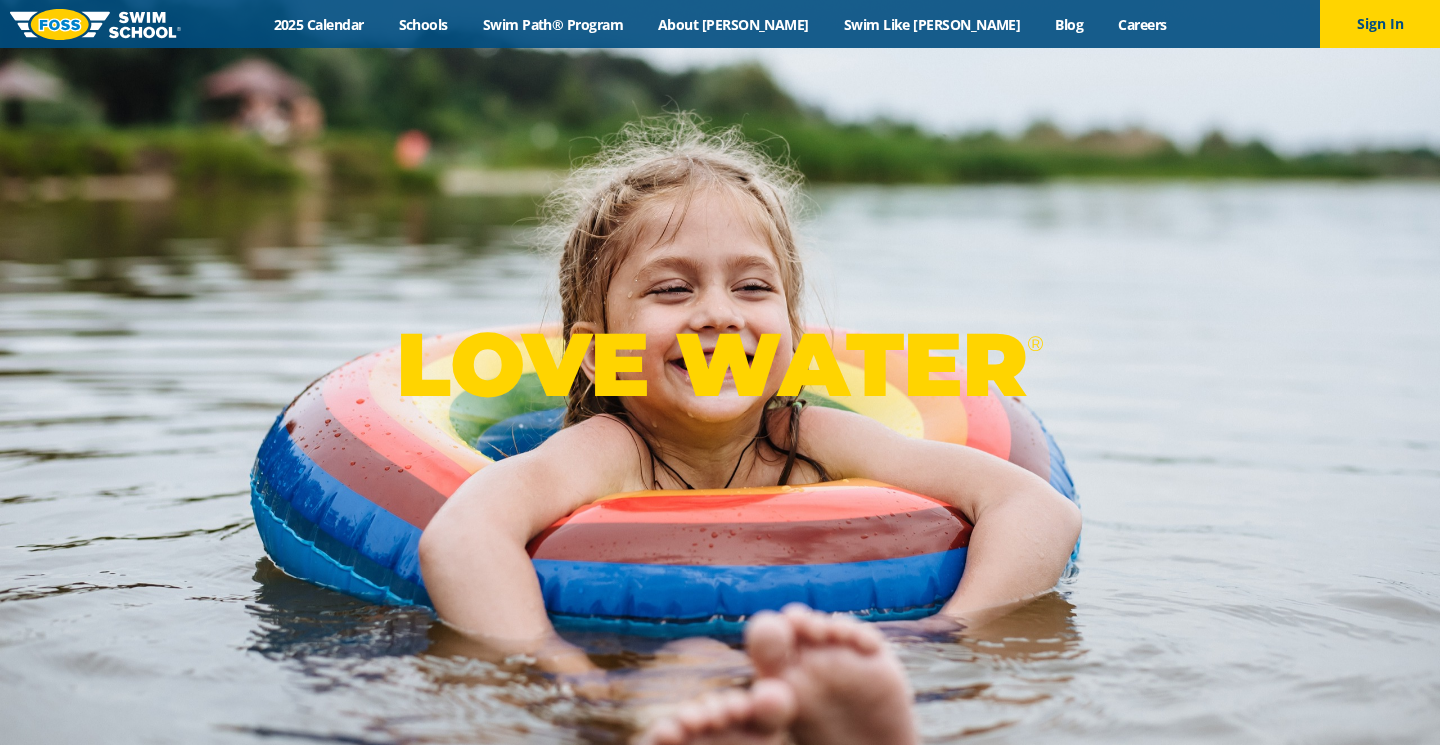 scroll, scrollTop: 4576, scrollLeft: 0, axis: vertical 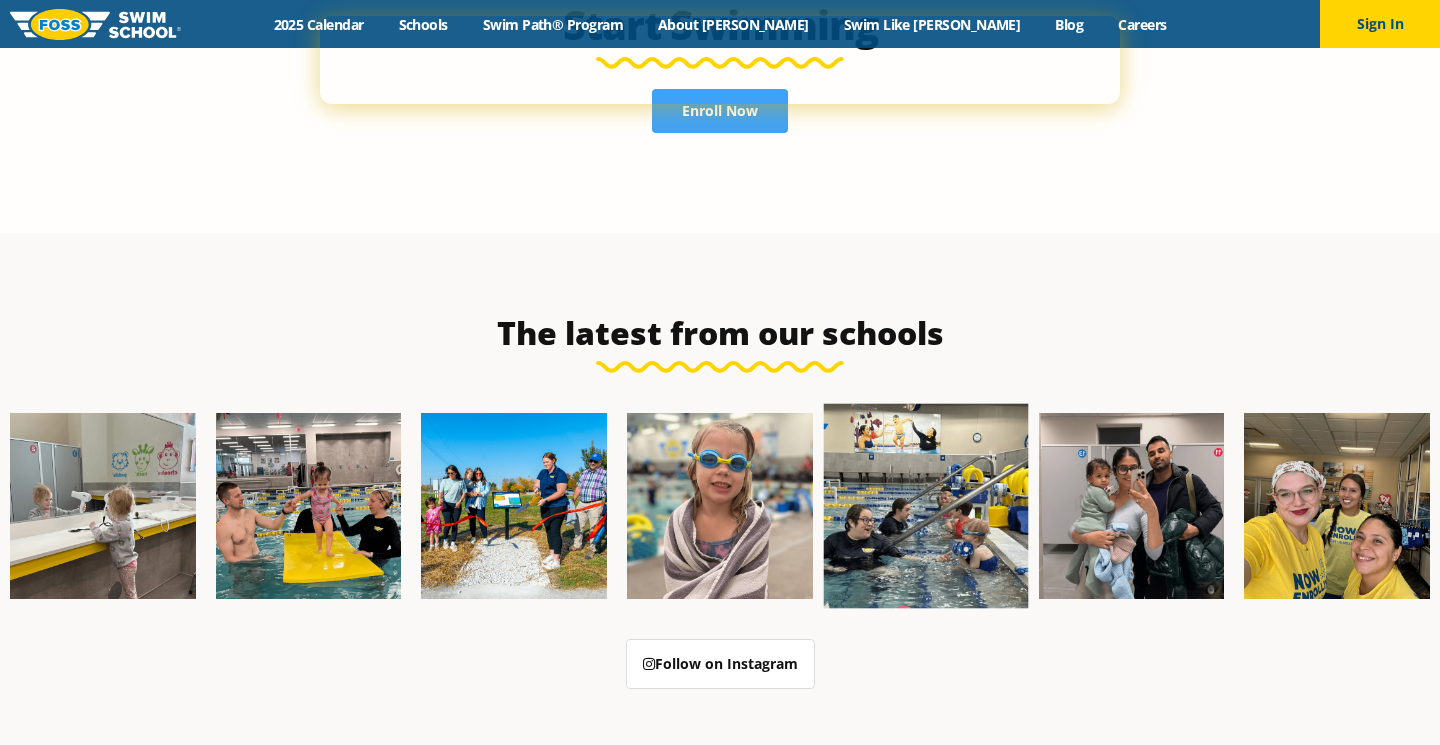 click at bounding box center (926, 506) 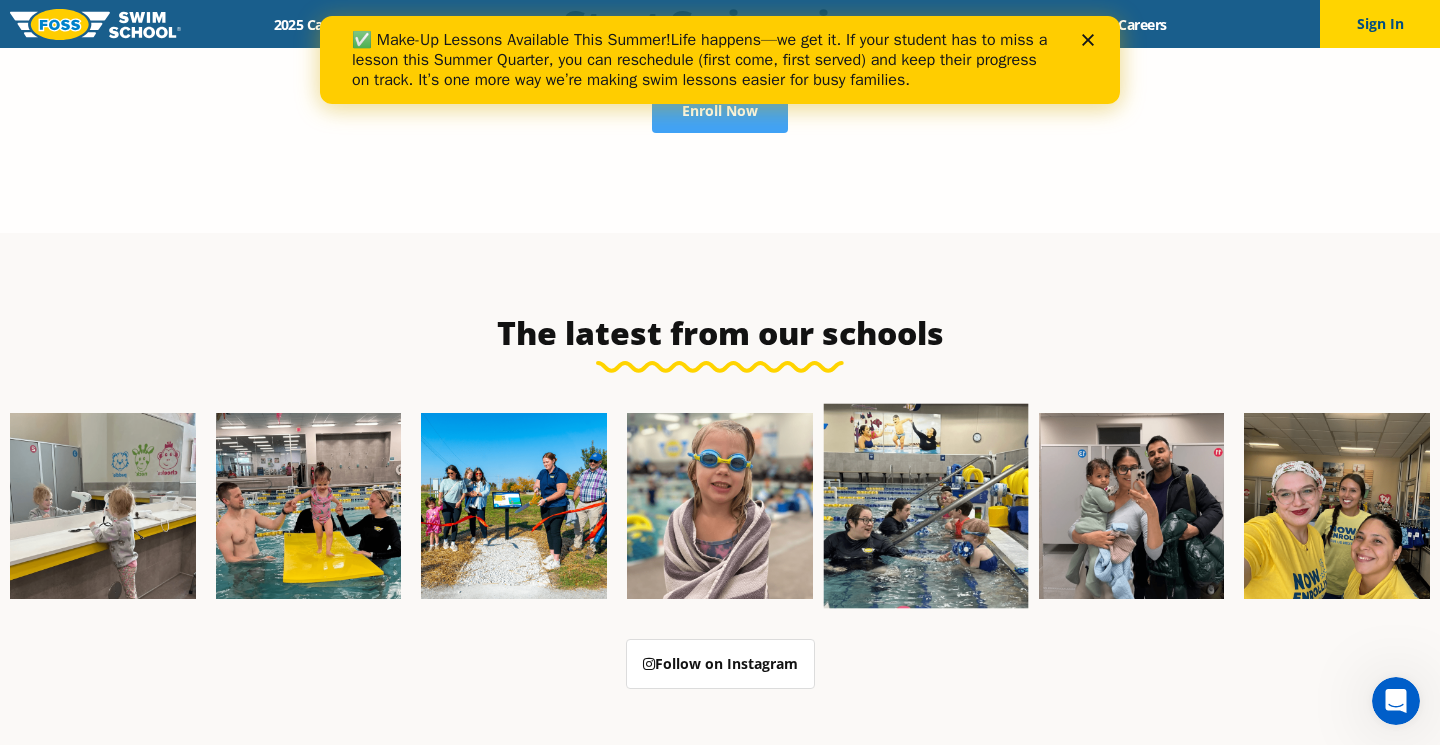 scroll, scrollTop: 0, scrollLeft: 0, axis: both 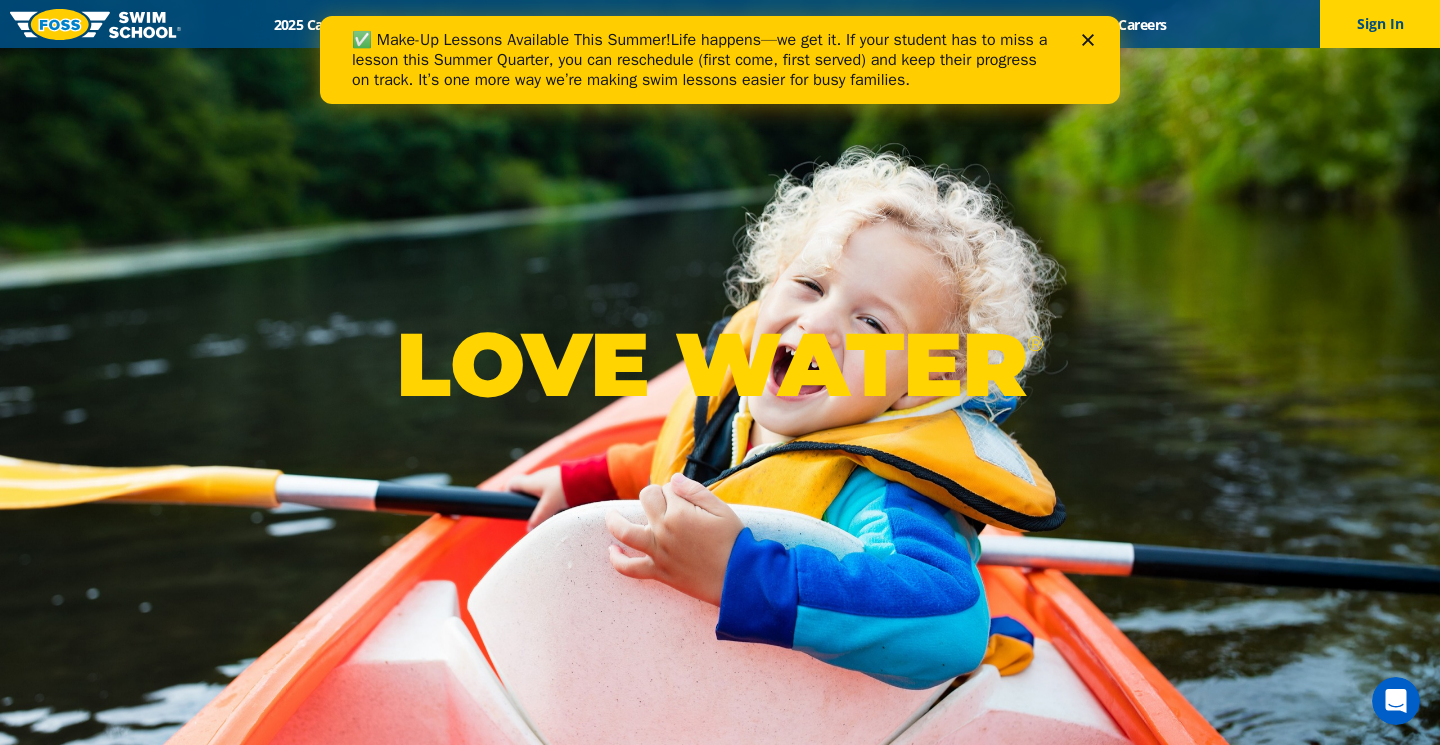 click 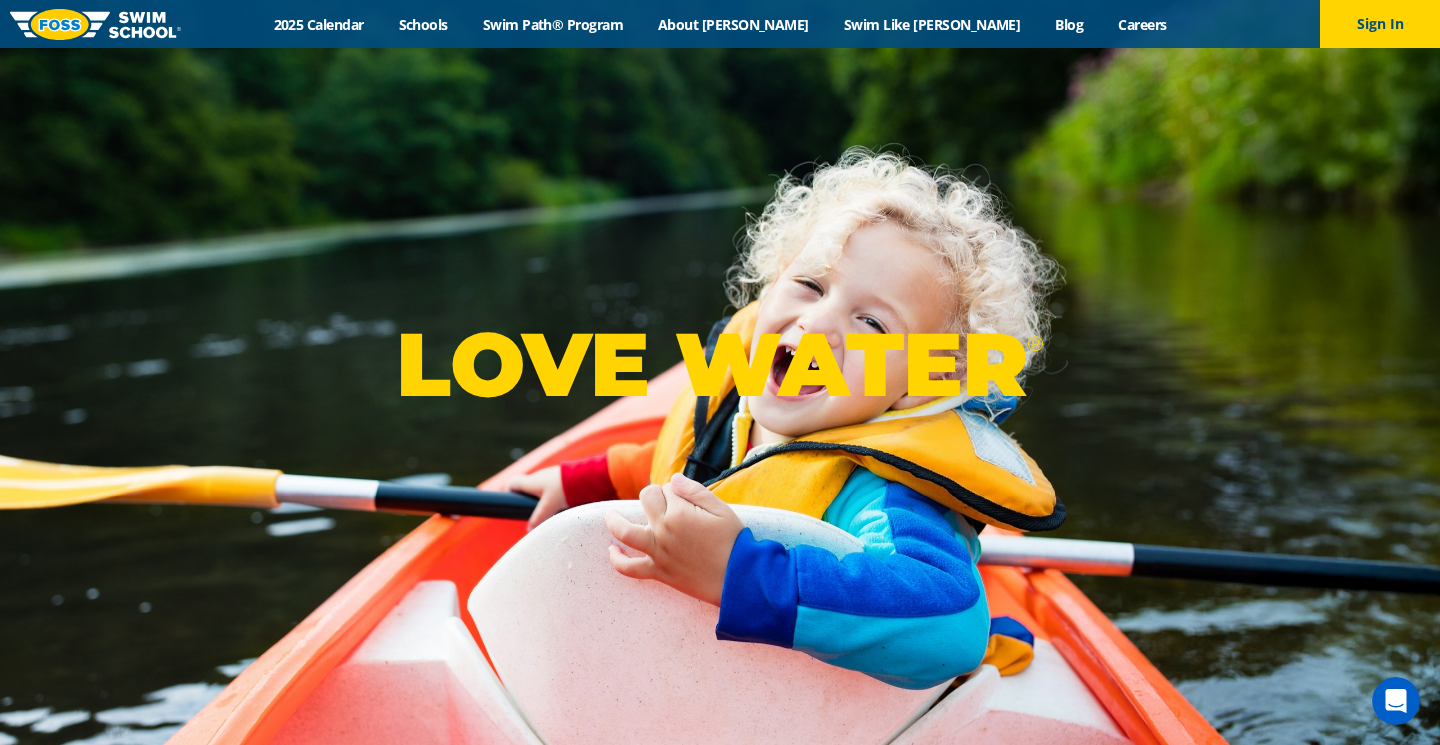 scroll, scrollTop: 0, scrollLeft: 0, axis: both 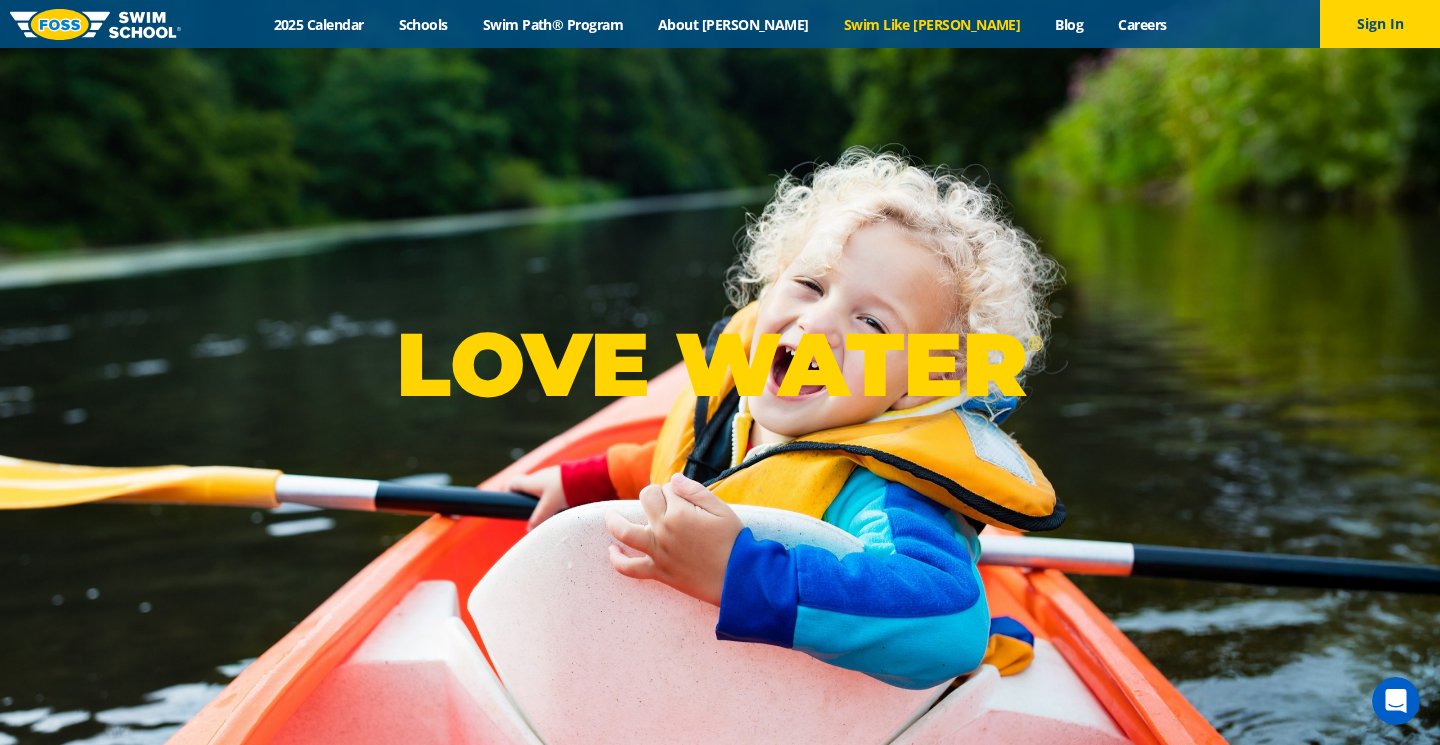 click on "Swim Like [PERSON_NAME]" at bounding box center [932, 24] 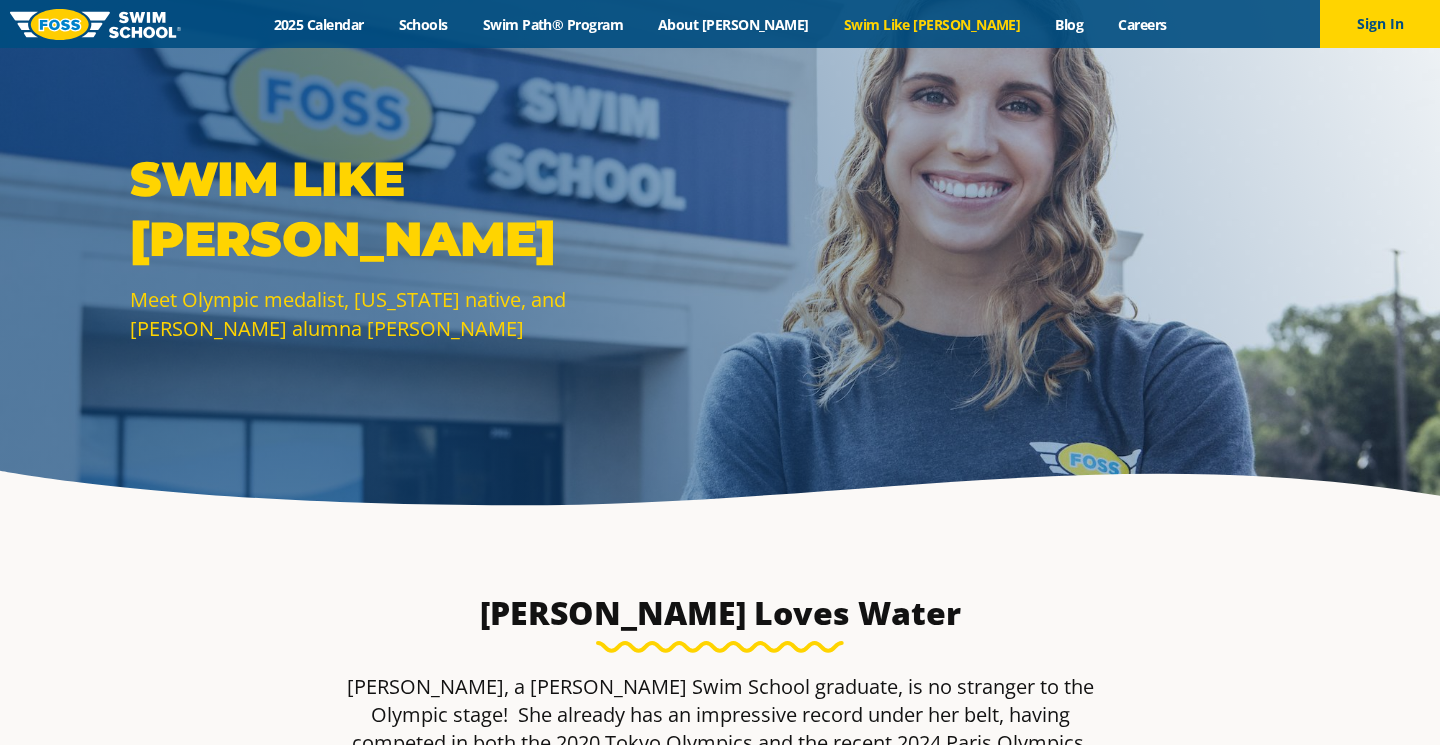 scroll, scrollTop: 0, scrollLeft: 0, axis: both 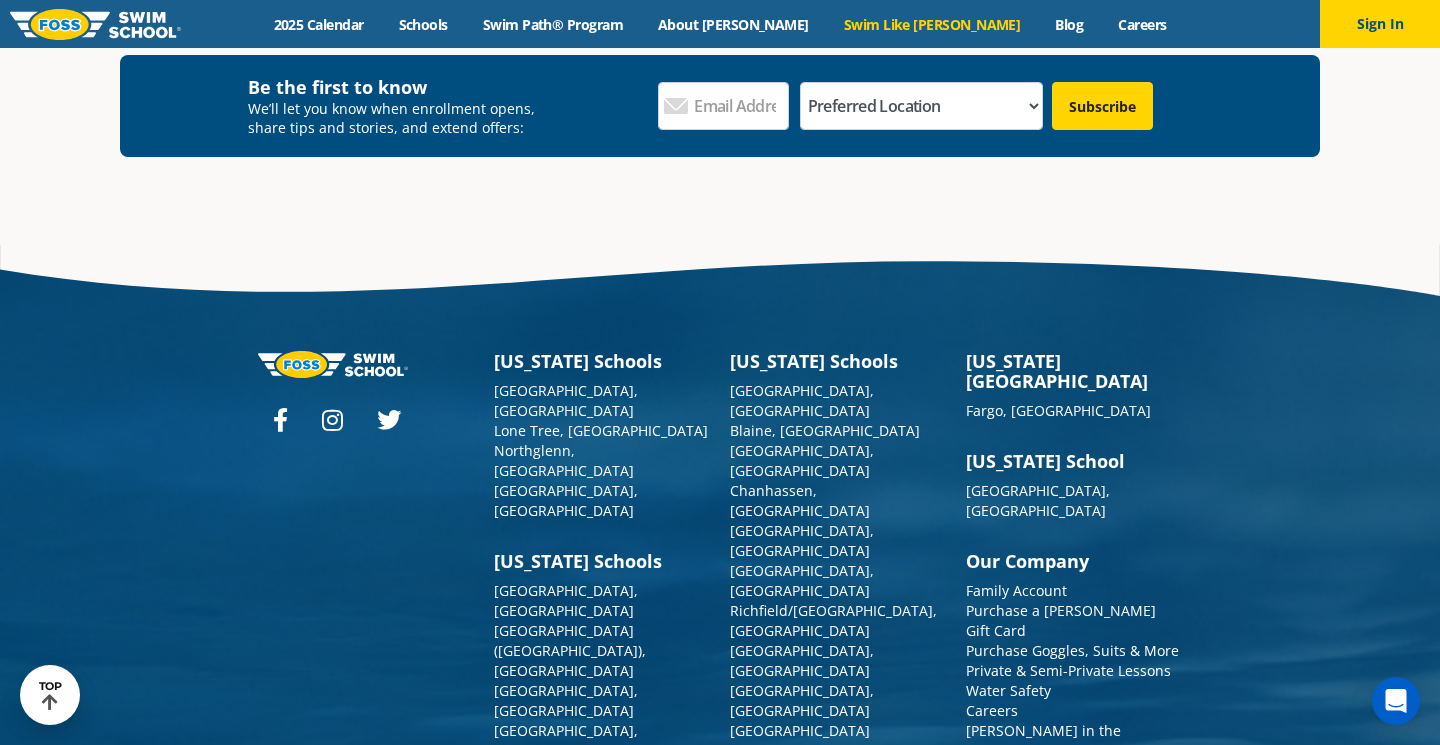 click on "Ankeny, [GEOGRAPHIC_DATA]" at bounding box center [592, 1030] 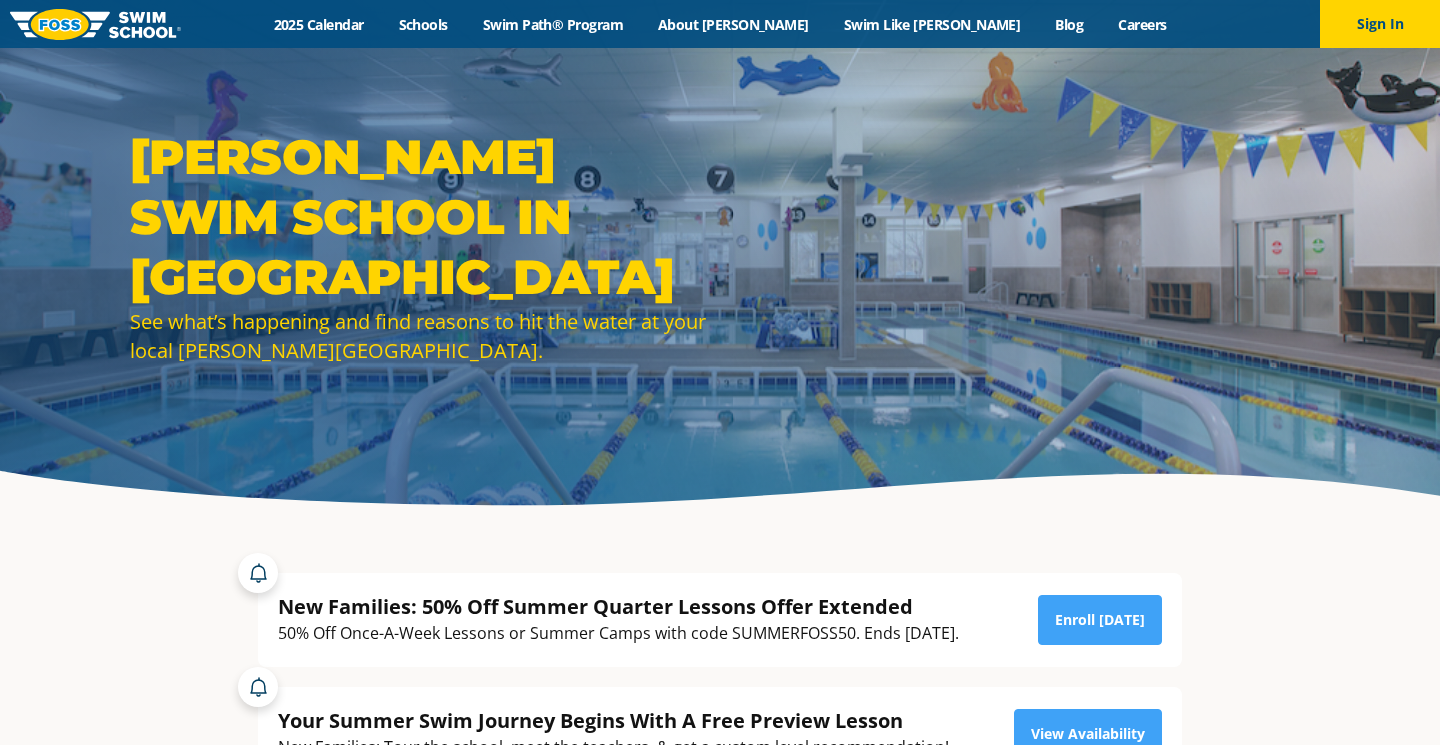 scroll, scrollTop: 0, scrollLeft: 0, axis: both 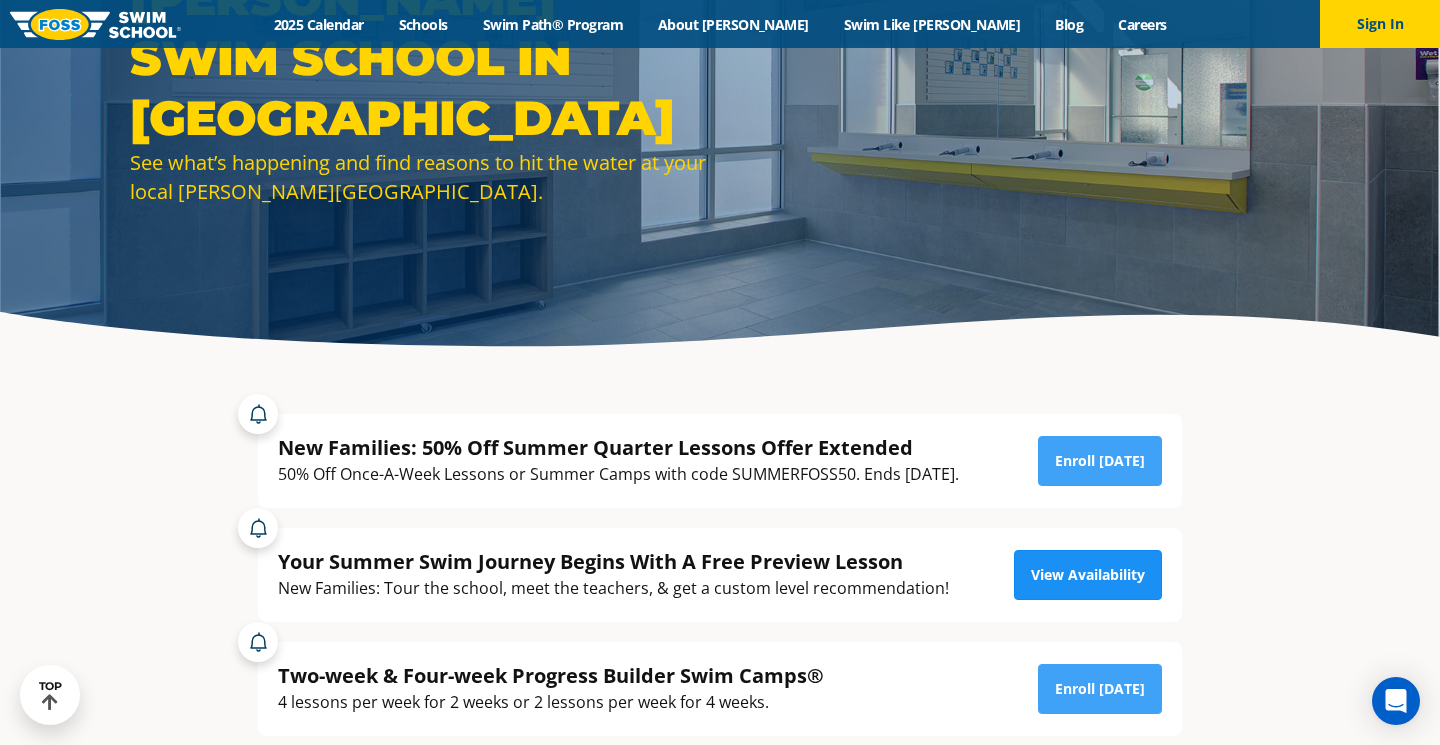 click on "View Availability" at bounding box center [1088, 575] 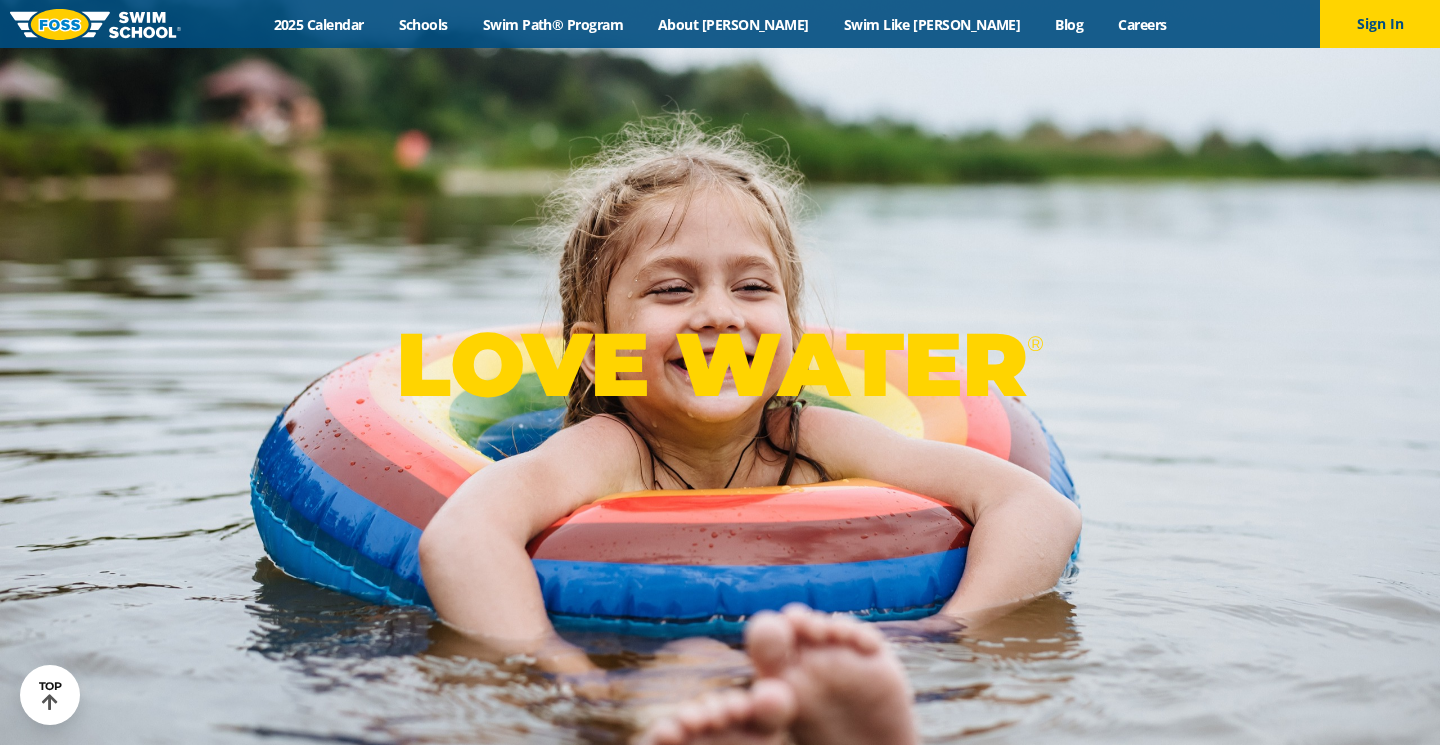 scroll, scrollTop: 428, scrollLeft: 0, axis: vertical 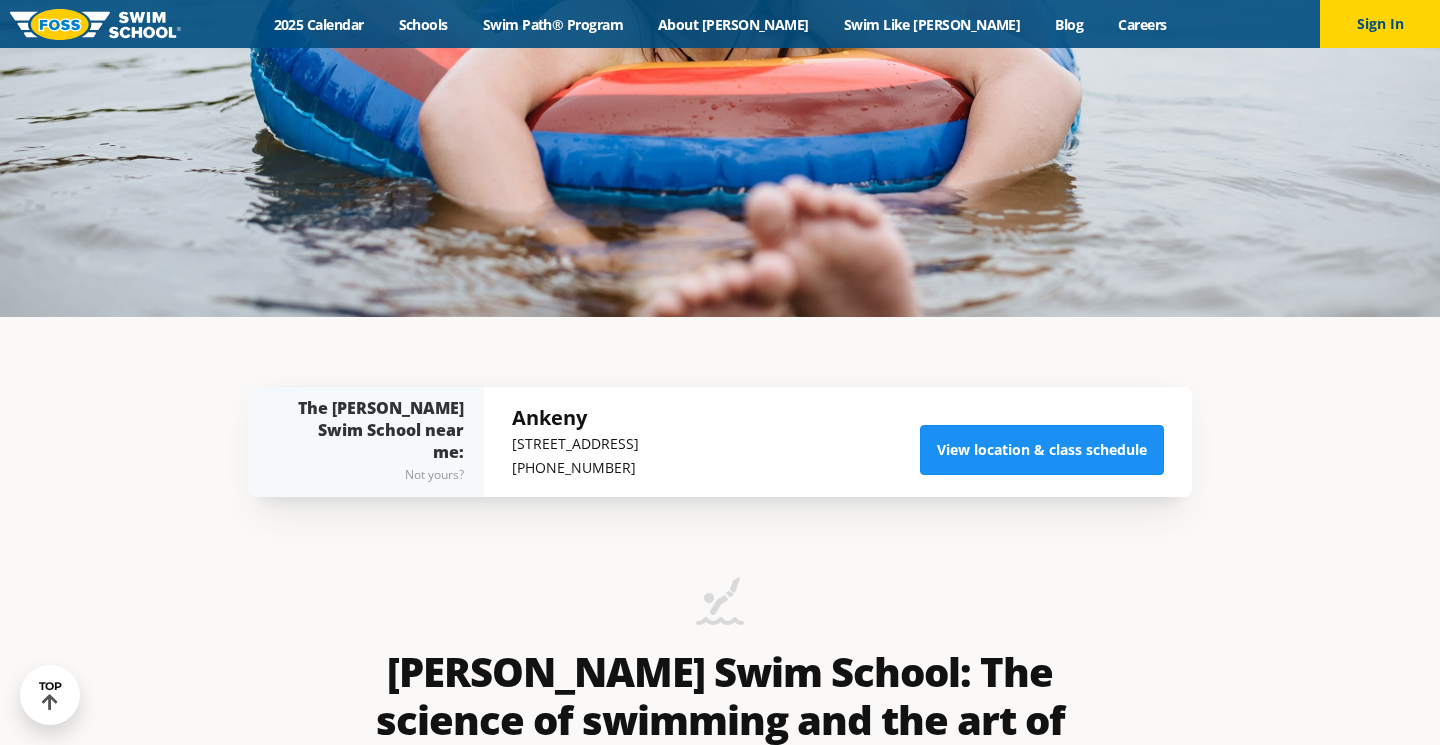 click on "View location & class schedule" at bounding box center (1042, 450) 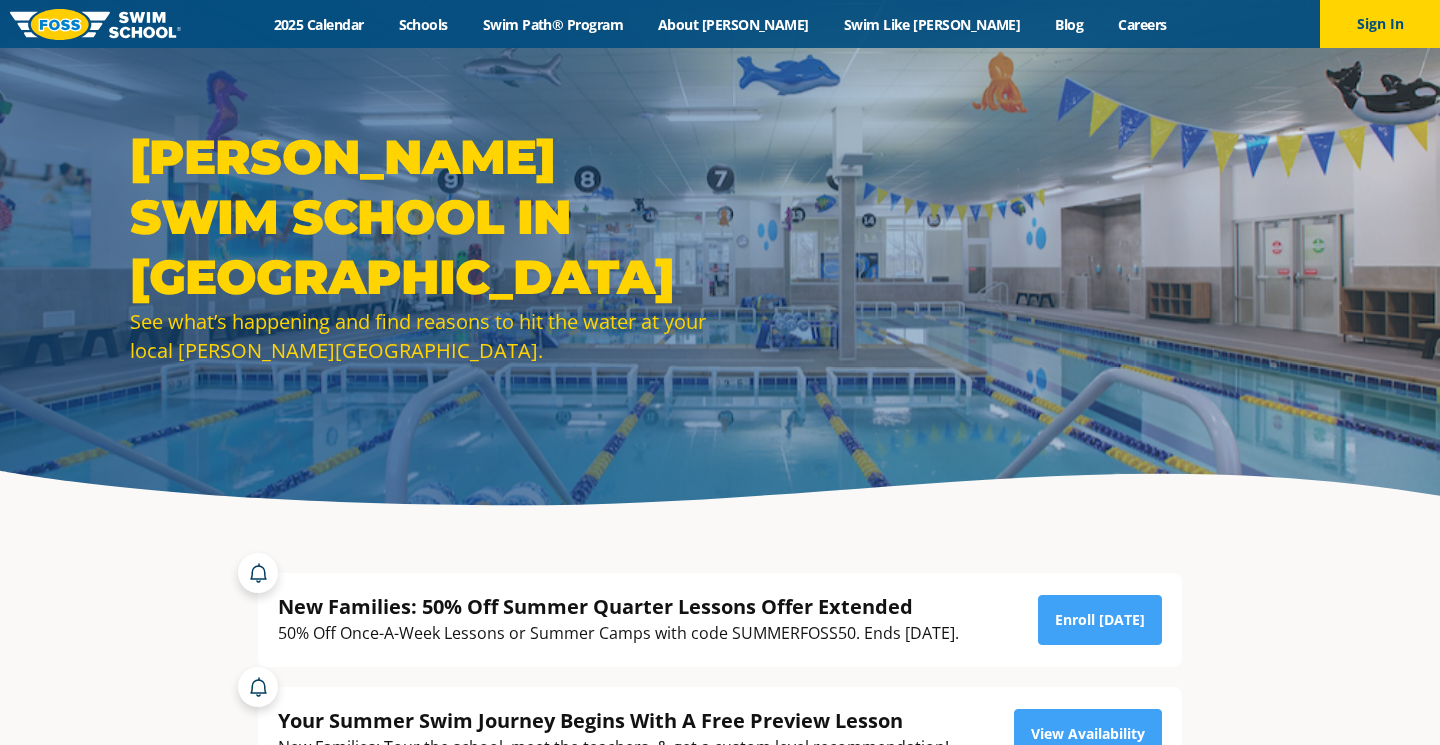 scroll, scrollTop: 0, scrollLeft: 0, axis: both 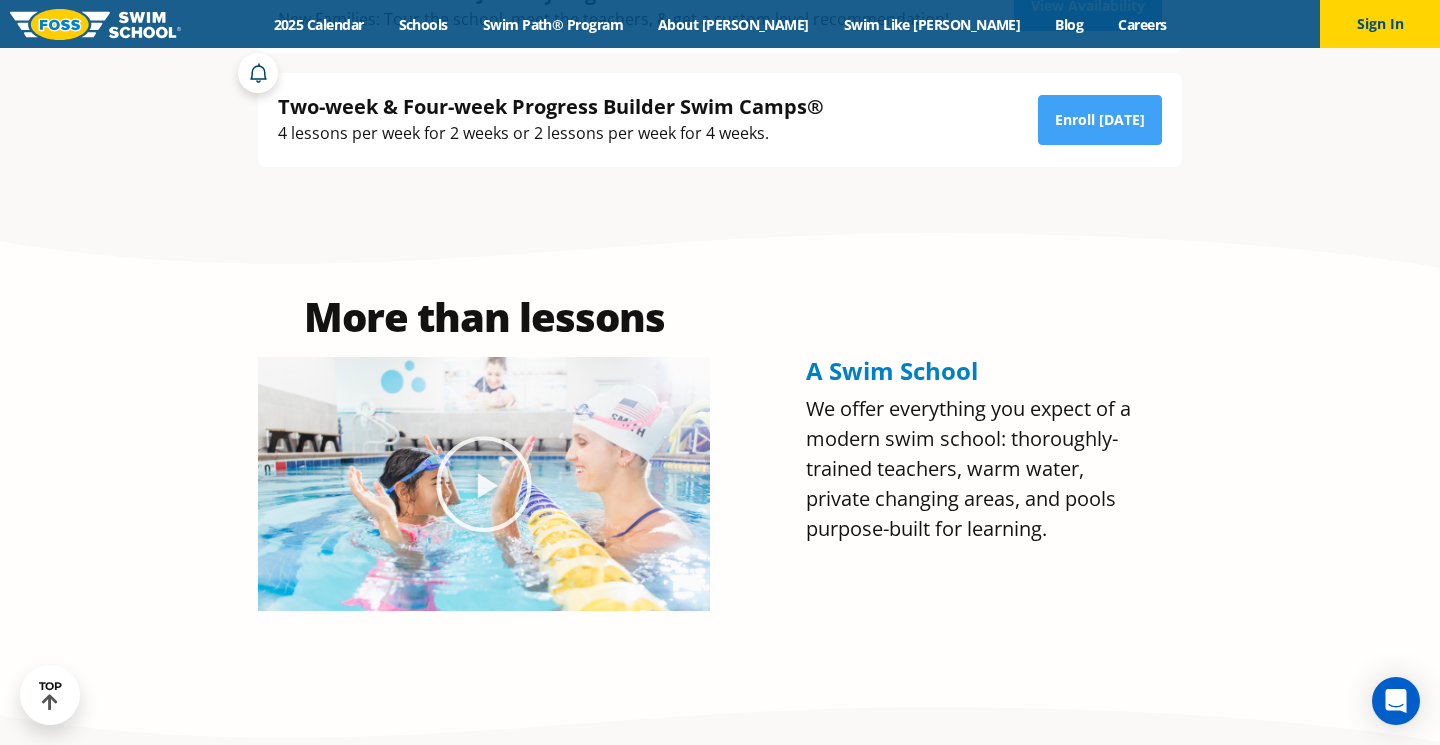 click 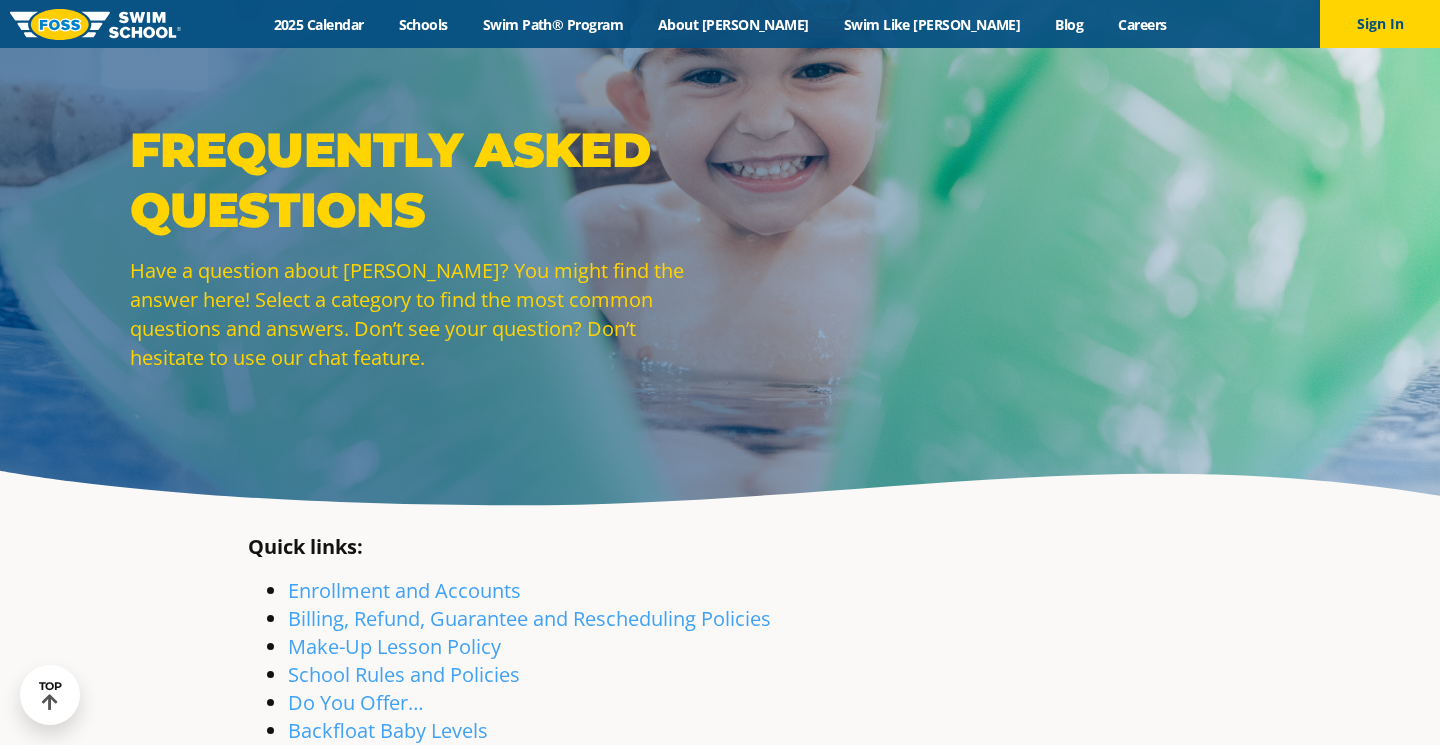 scroll, scrollTop: 139, scrollLeft: 0, axis: vertical 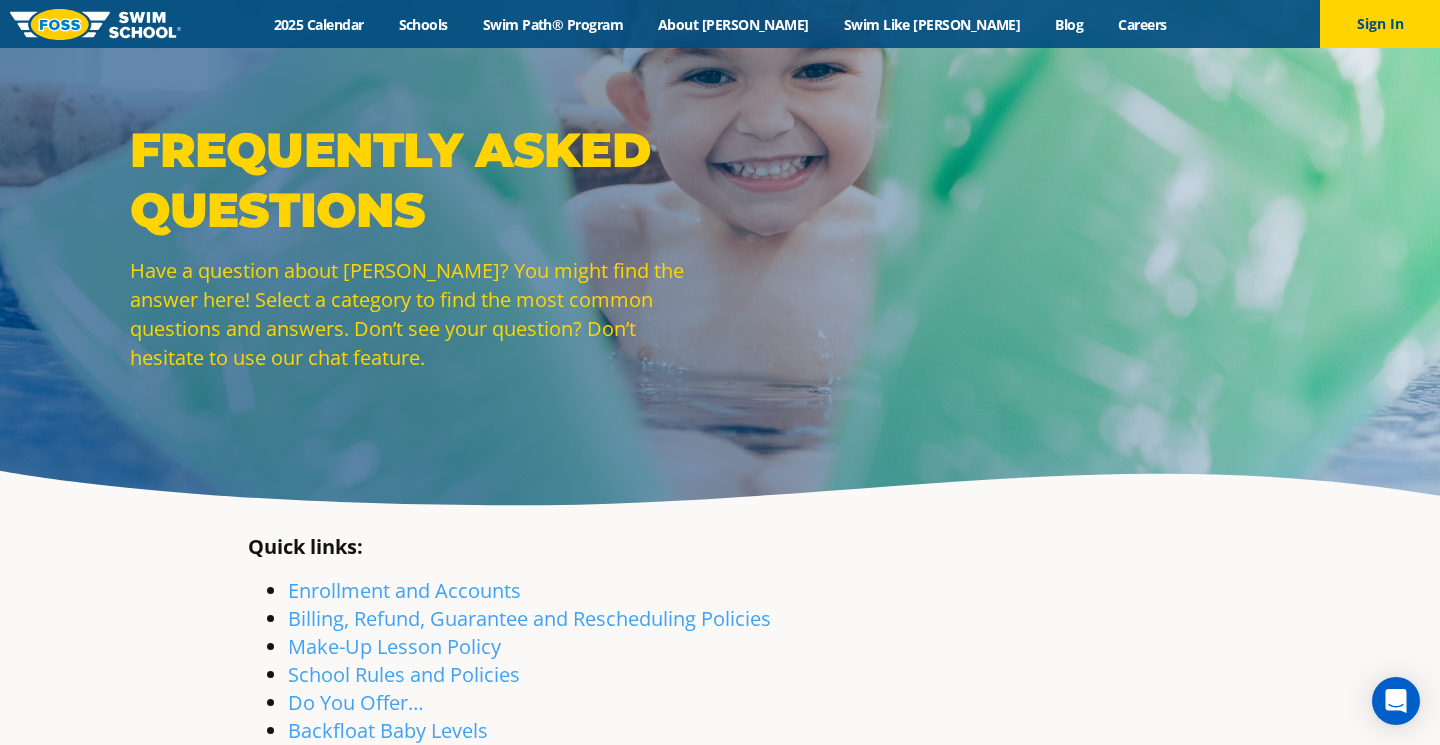 click at bounding box center (95, 24) 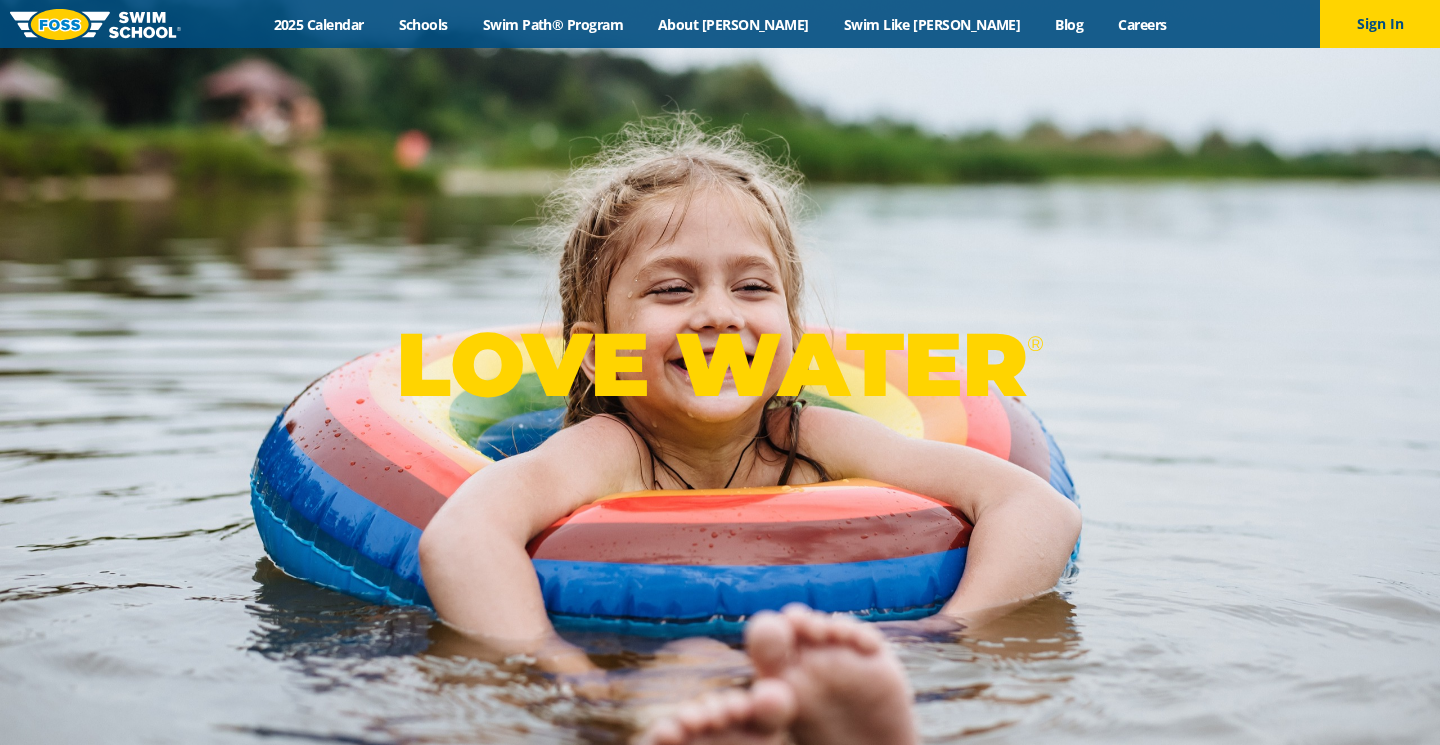 scroll, scrollTop: 0, scrollLeft: 0, axis: both 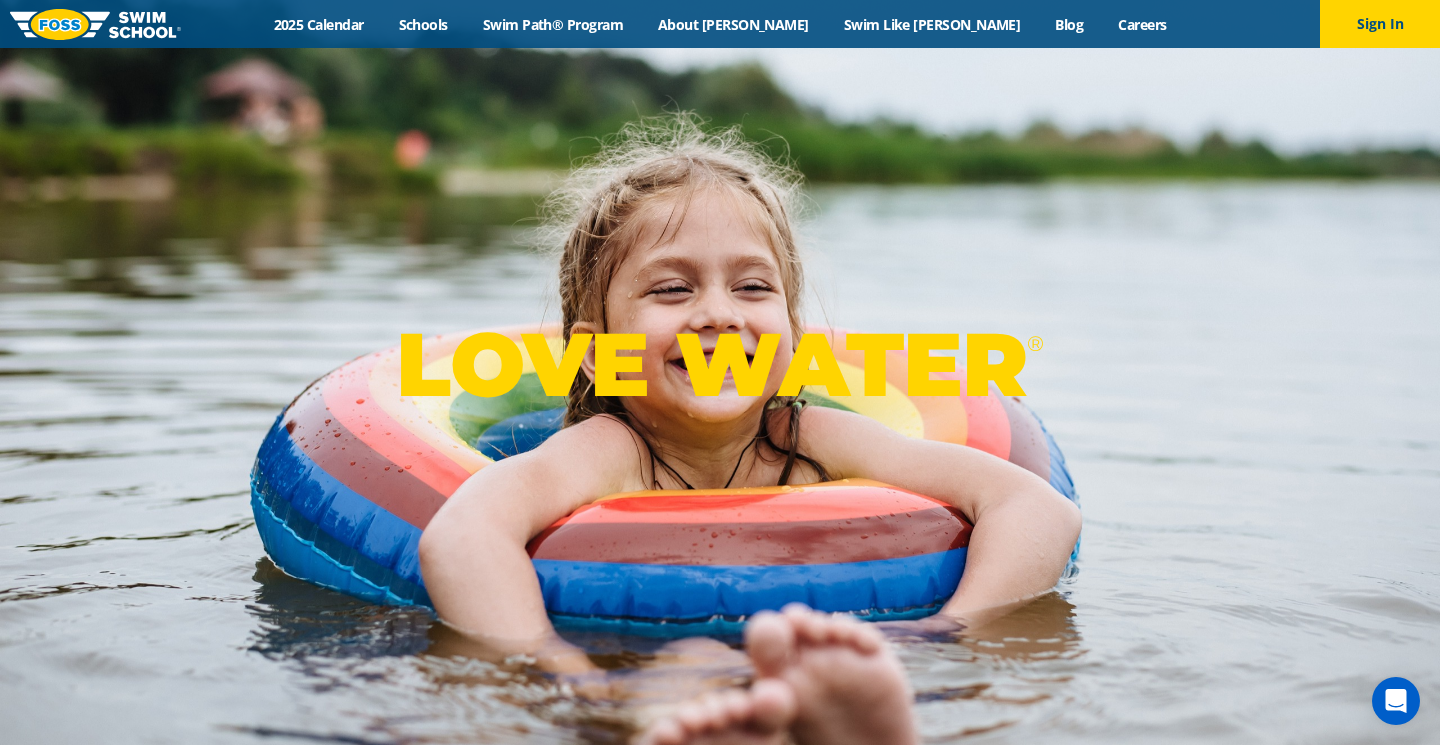 click at bounding box center (95, 24) 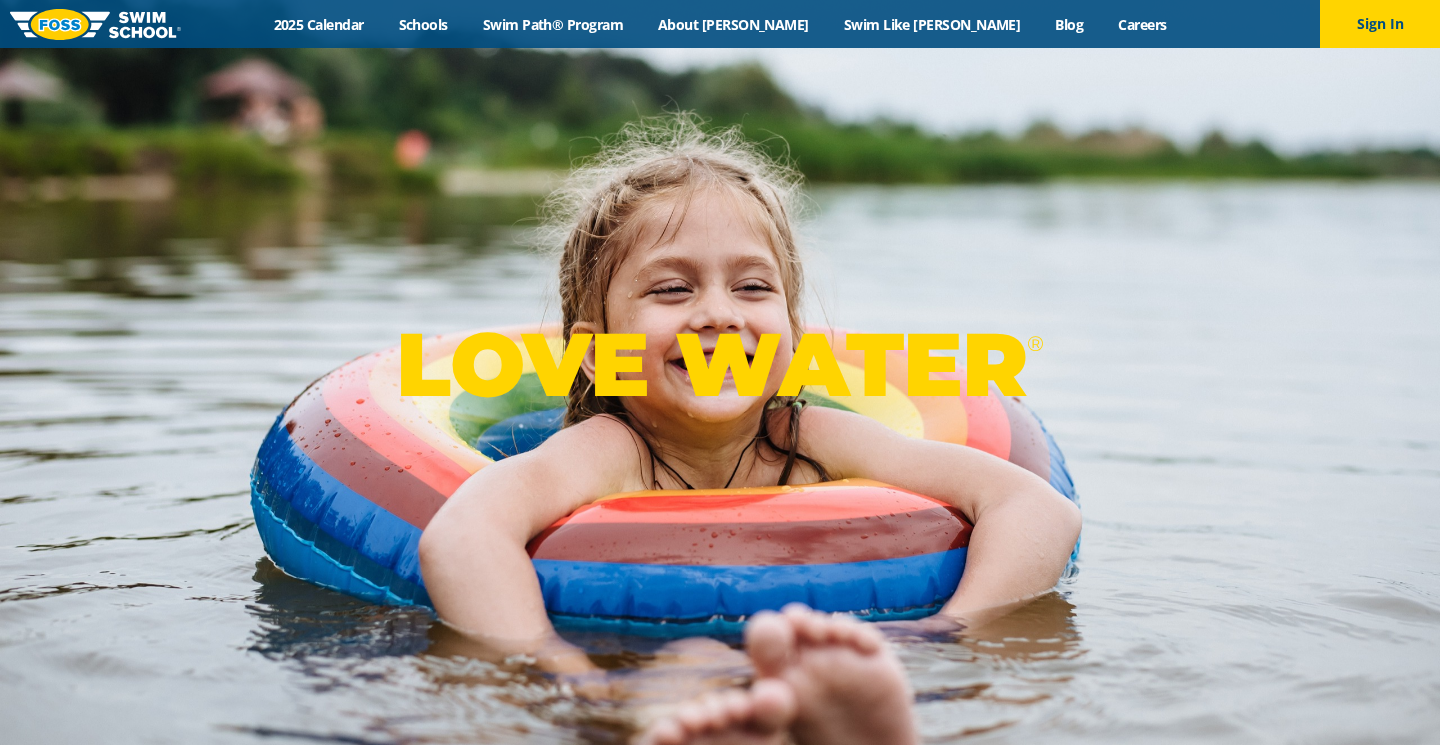 scroll, scrollTop: 0, scrollLeft: 0, axis: both 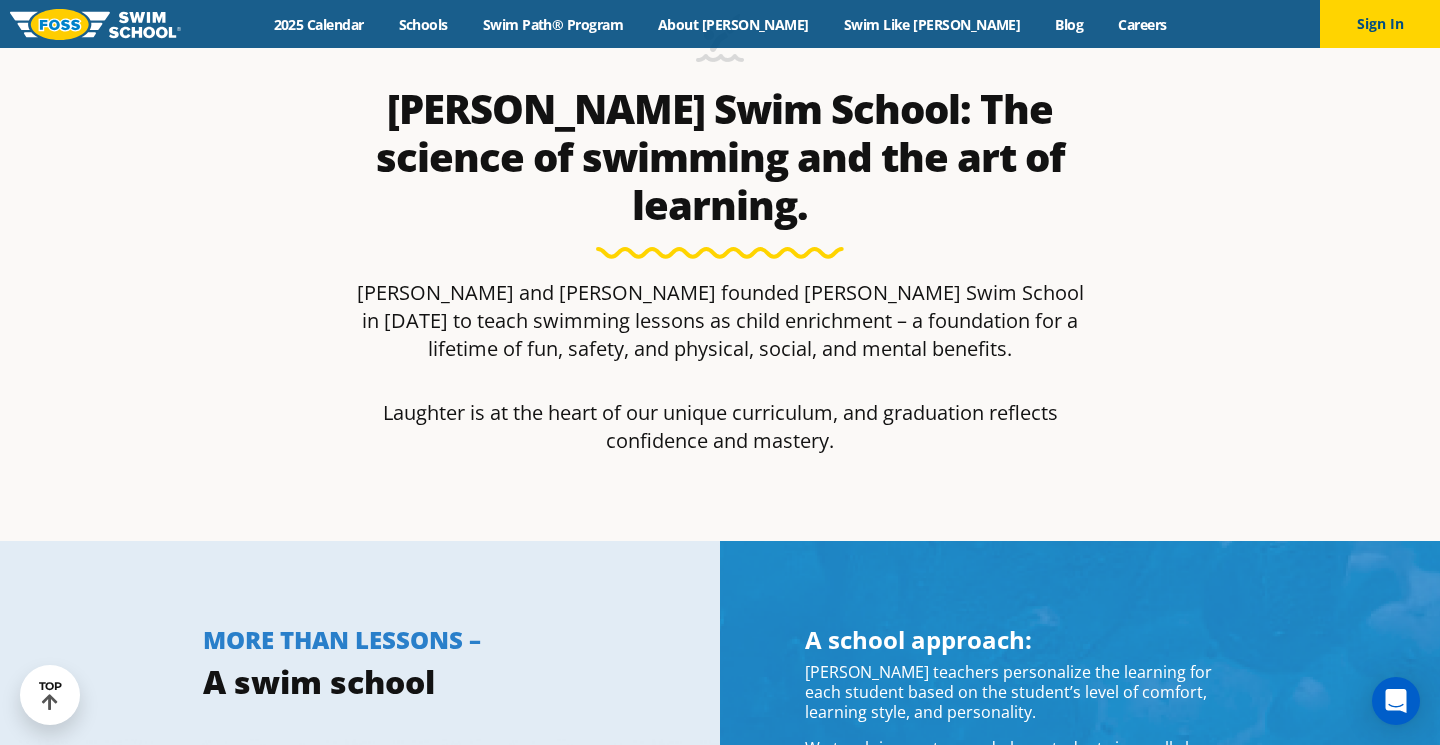 click on "Foss Swim School: The science of swimming and the art of learning." at bounding box center [720, 157] 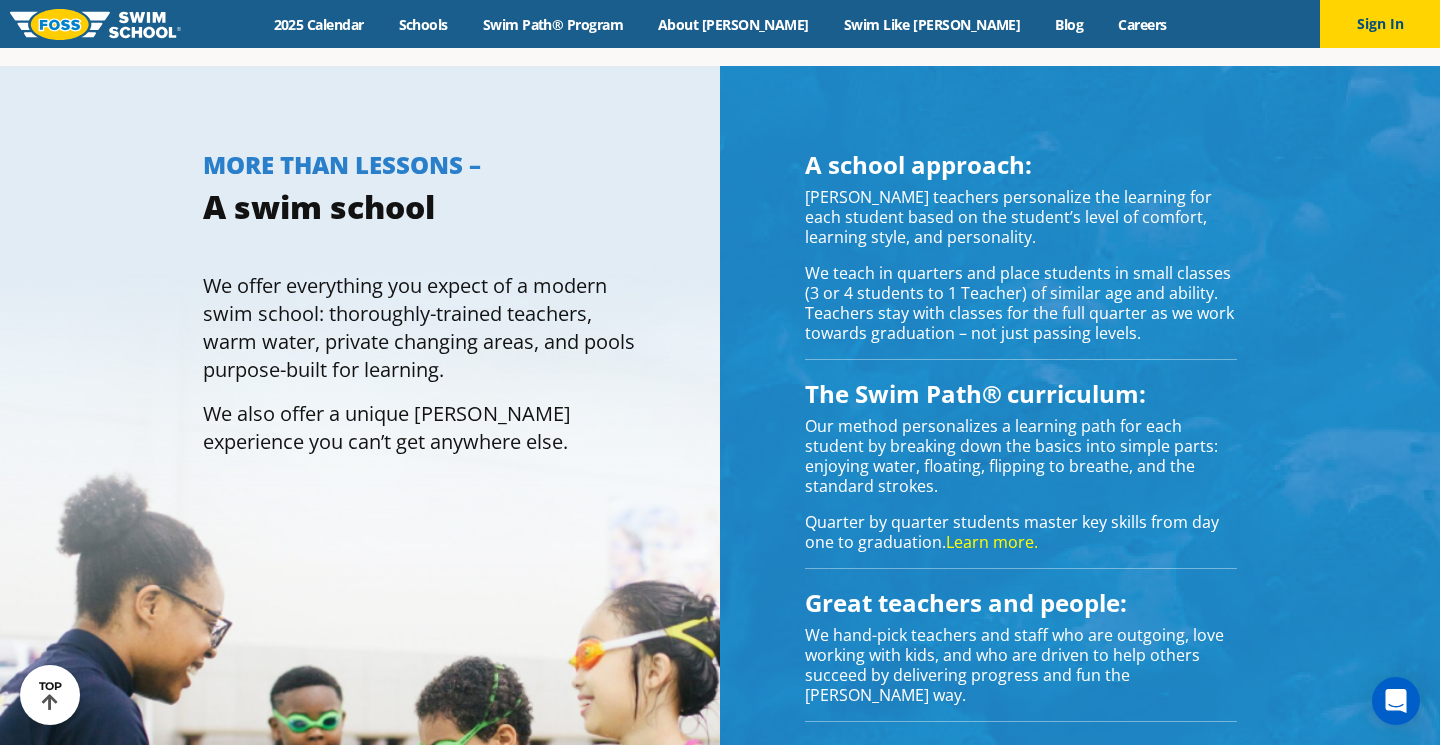 scroll, scrollTop: 1488, scrollLeft: 0, axis: vertical 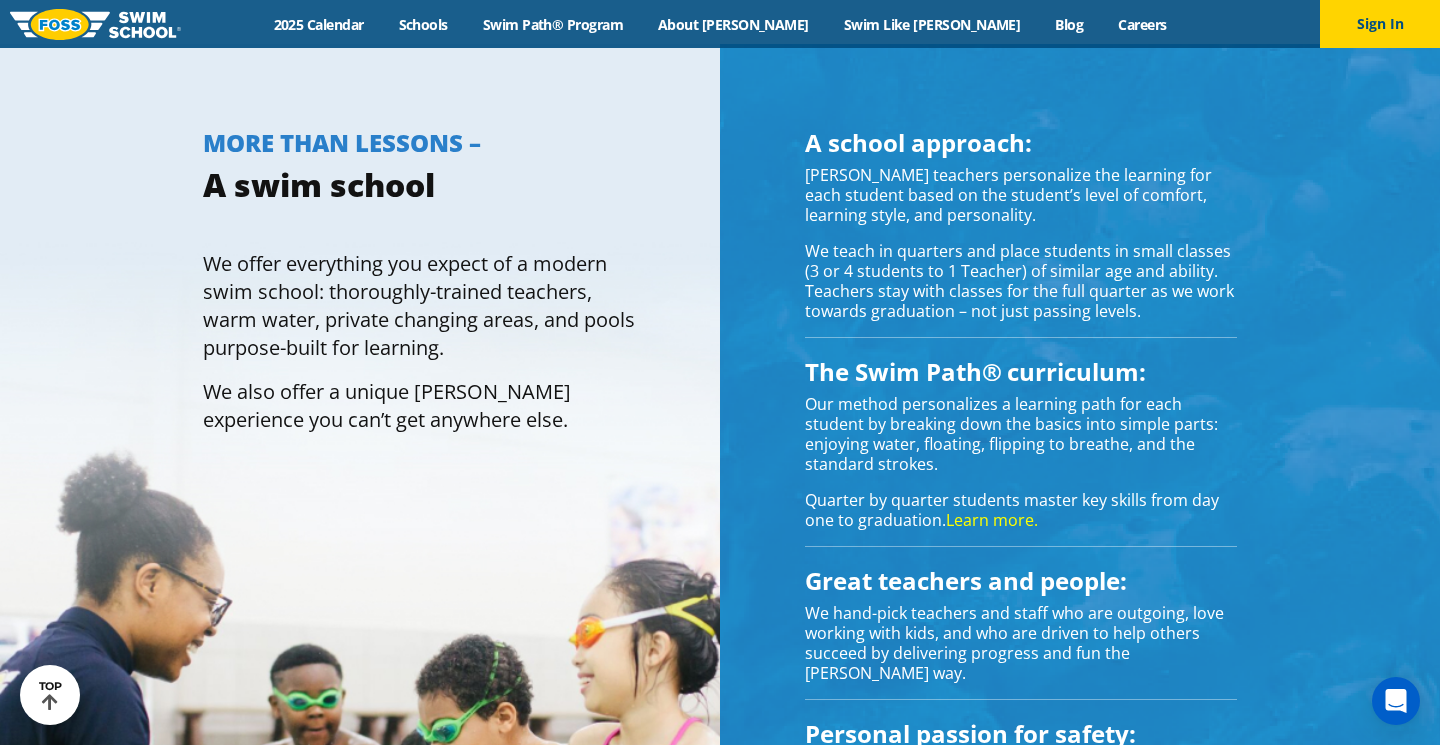 click on "The Swim Path®   curriculum:" at bounding box center (975, 371) 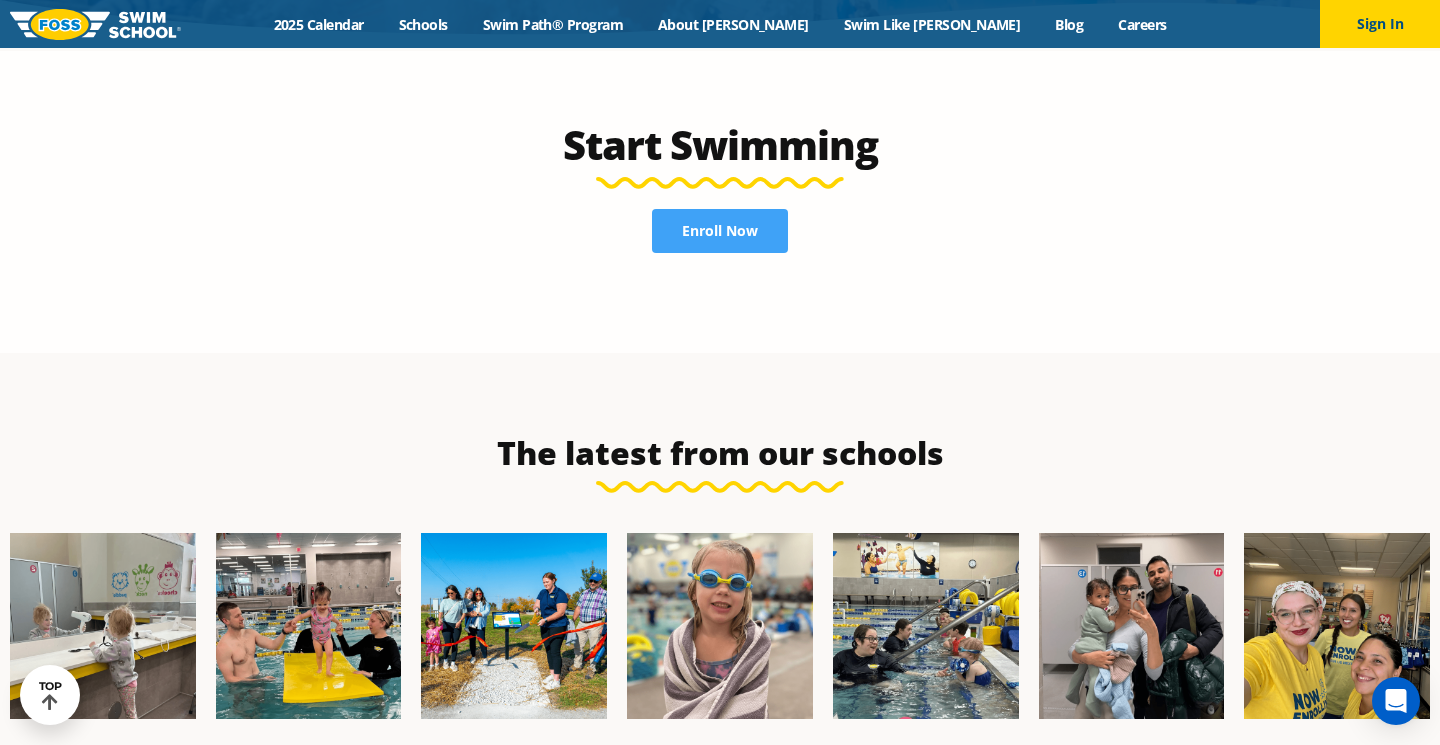 scroll, scrollTop: 4456, scrollLeft: 0, axis: vertical 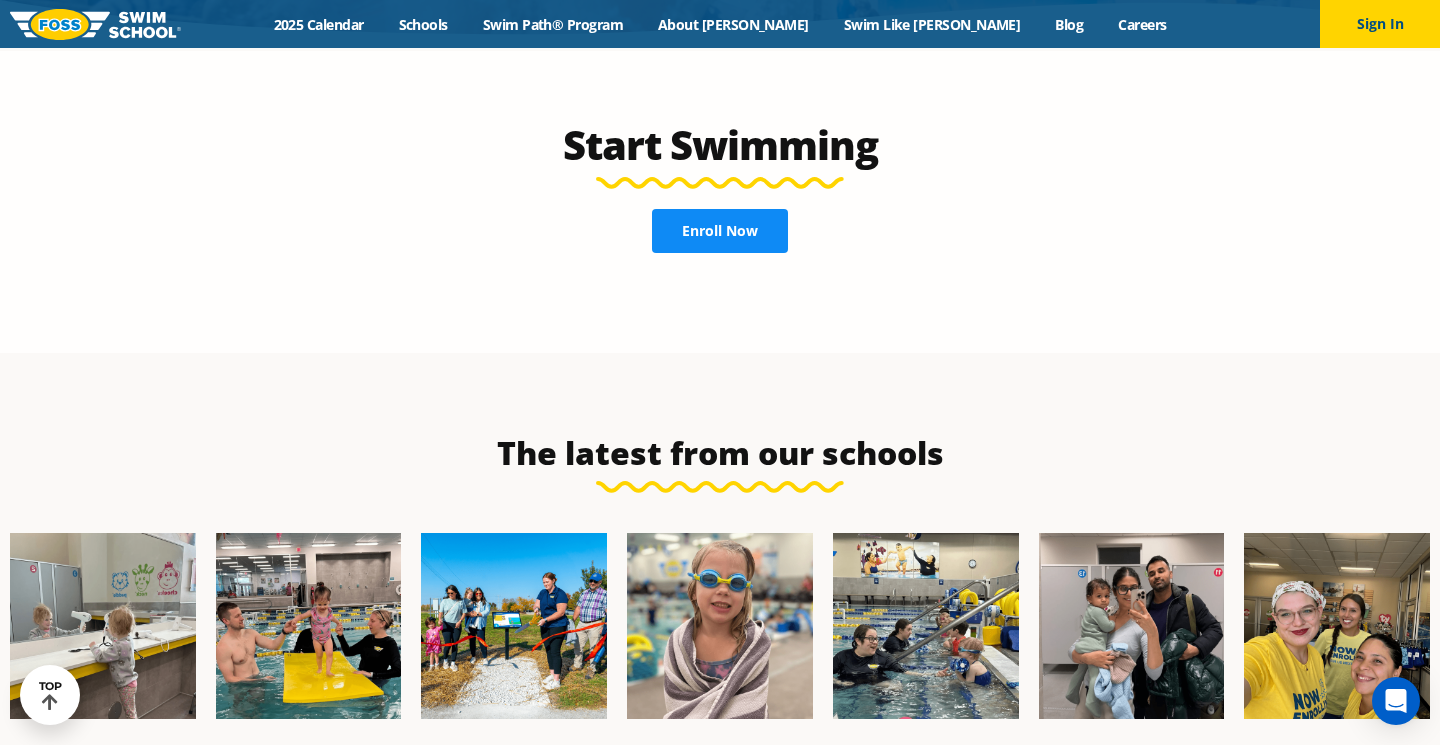 click on "Enroll Now" at bounding box center [720, 231] 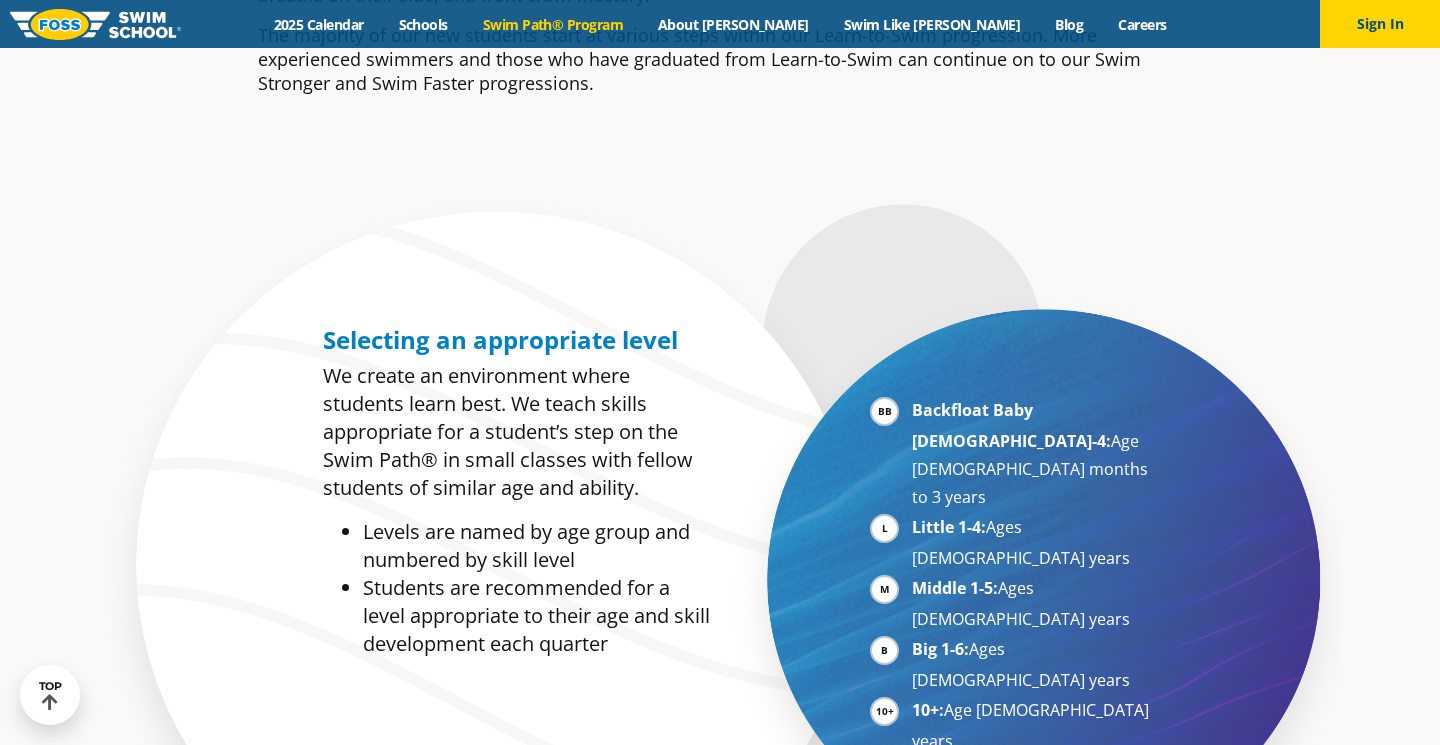 scroll, scrollTop: 0, scrollLeft: 0, axis: both 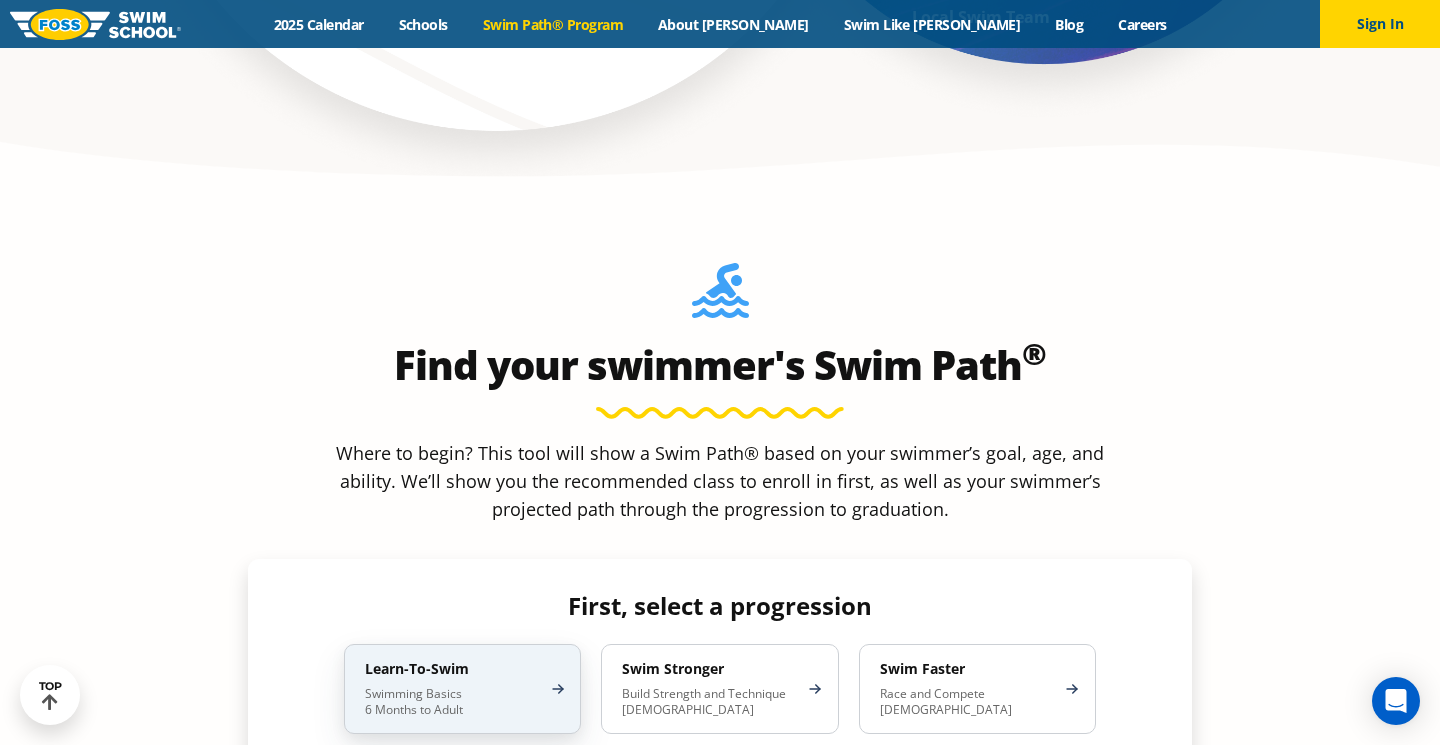 click on "Swimming Basics 6 Months to Adult" at bounding box center [452, 702] 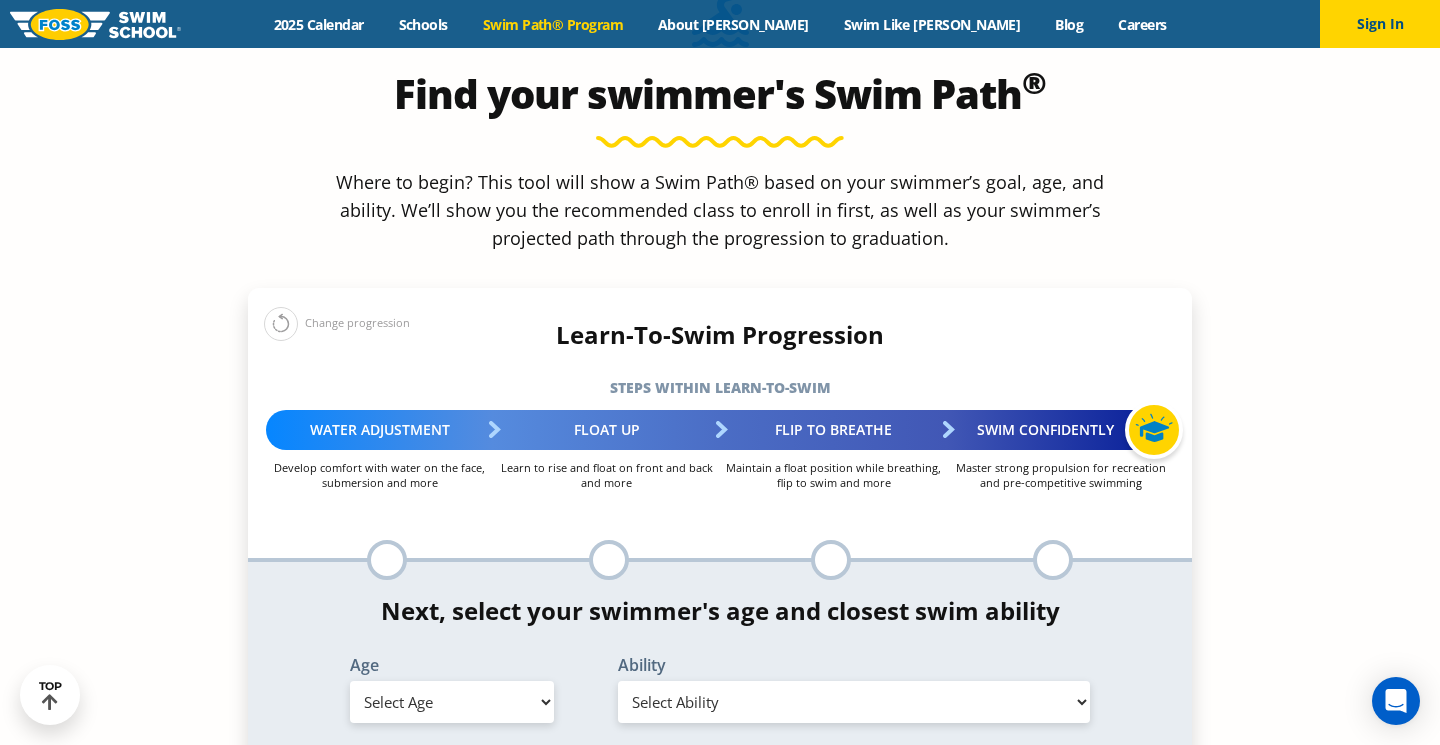 scroll, scrollTop: 1877, scrollLeft: 0, axis: vertical 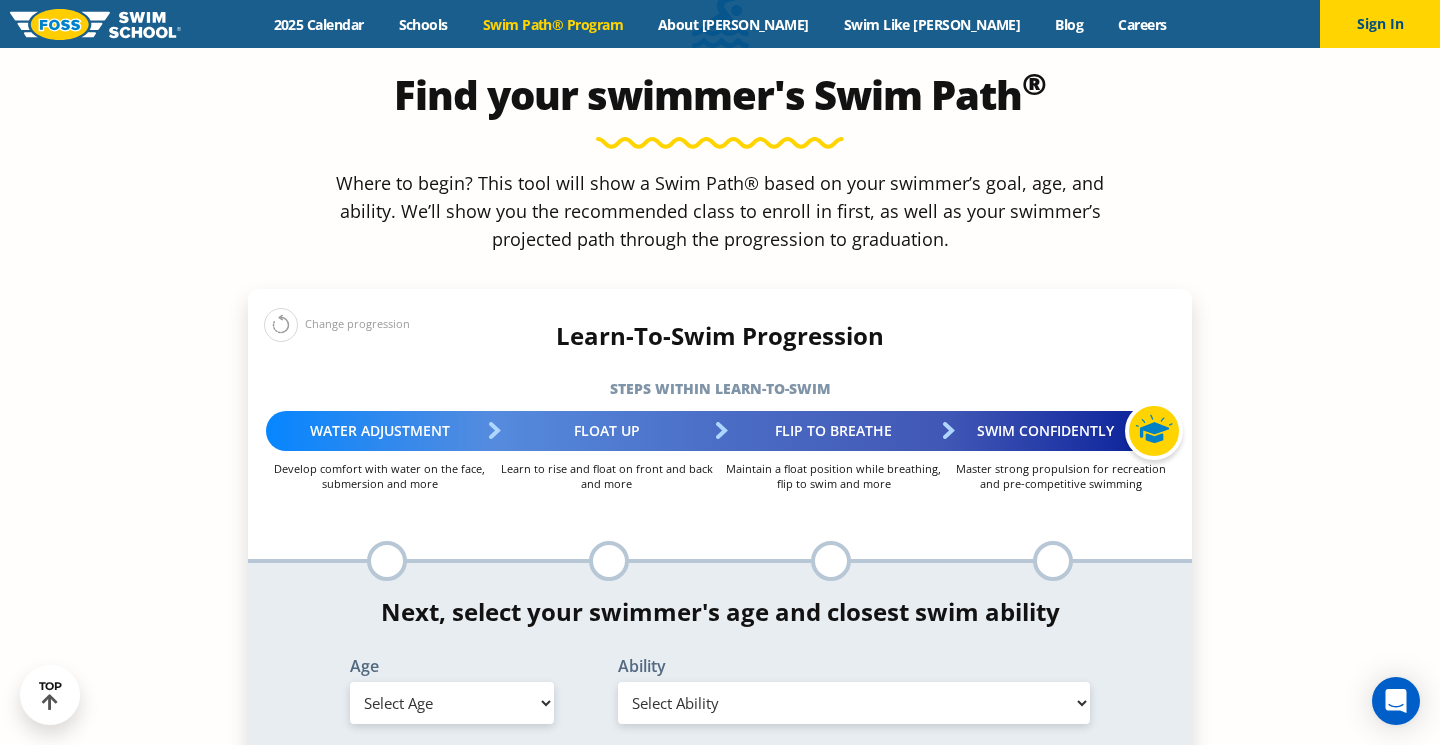 select on "8-years" 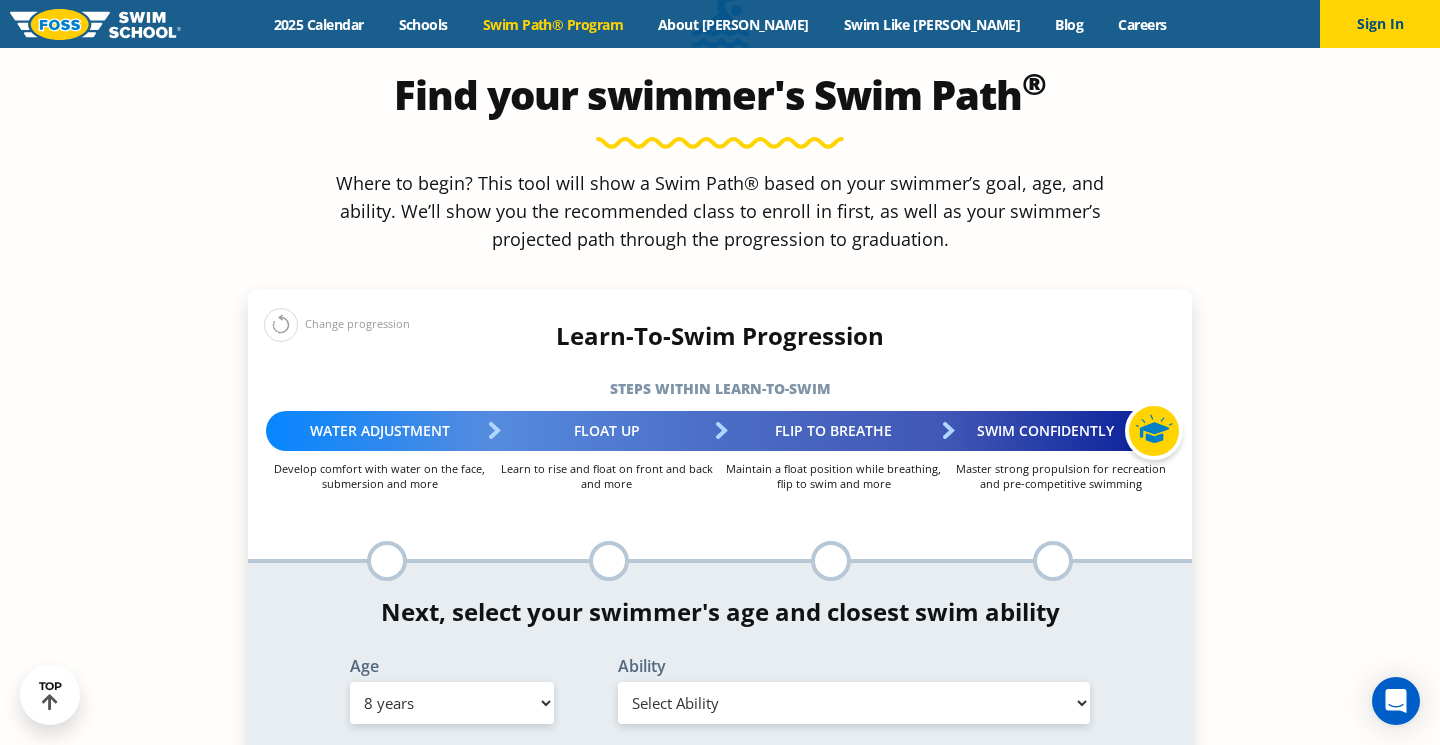 select on "8-years-uncomfortable-putting-face-in-the-water-andor-getting-water-on-ears-while-floating-on-back" 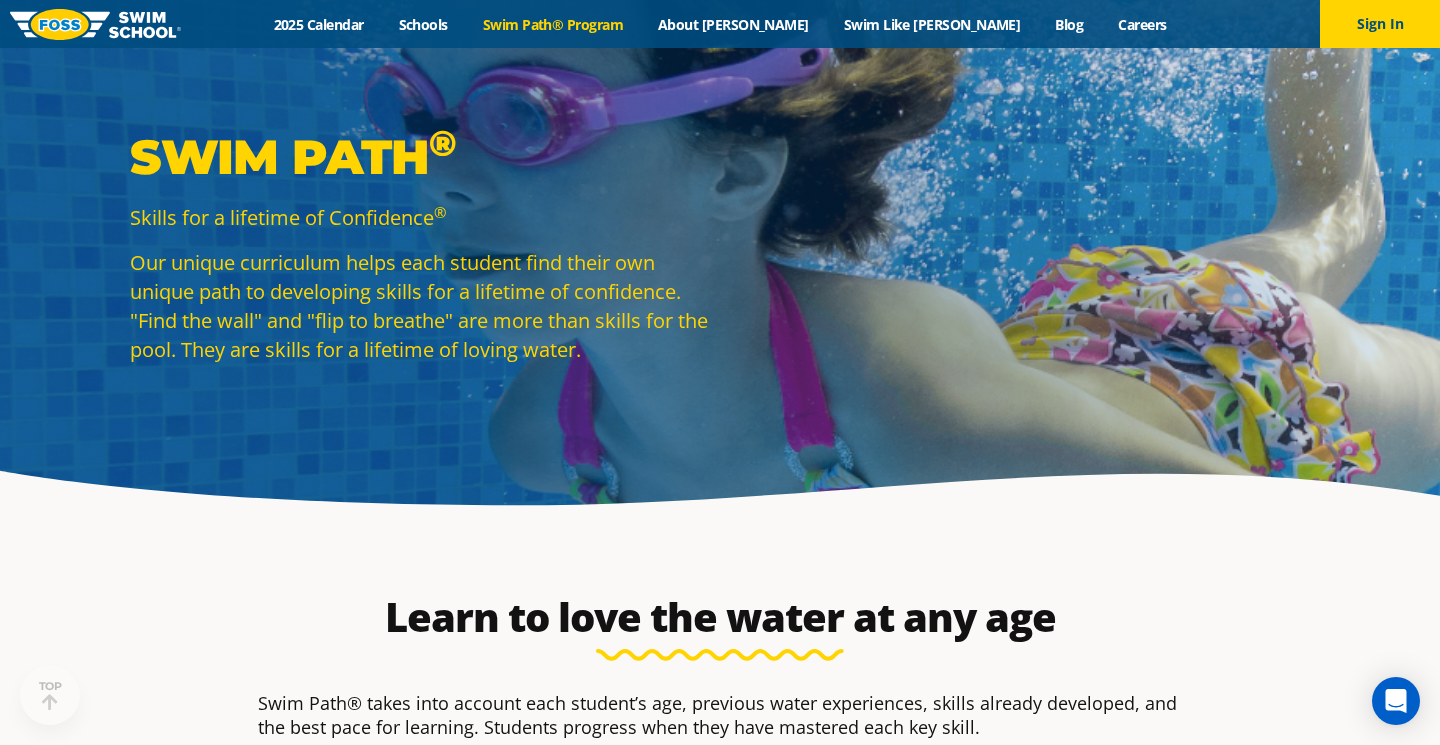 scroll, scrollTop: 0, scrollLeft: 0, axis: both 